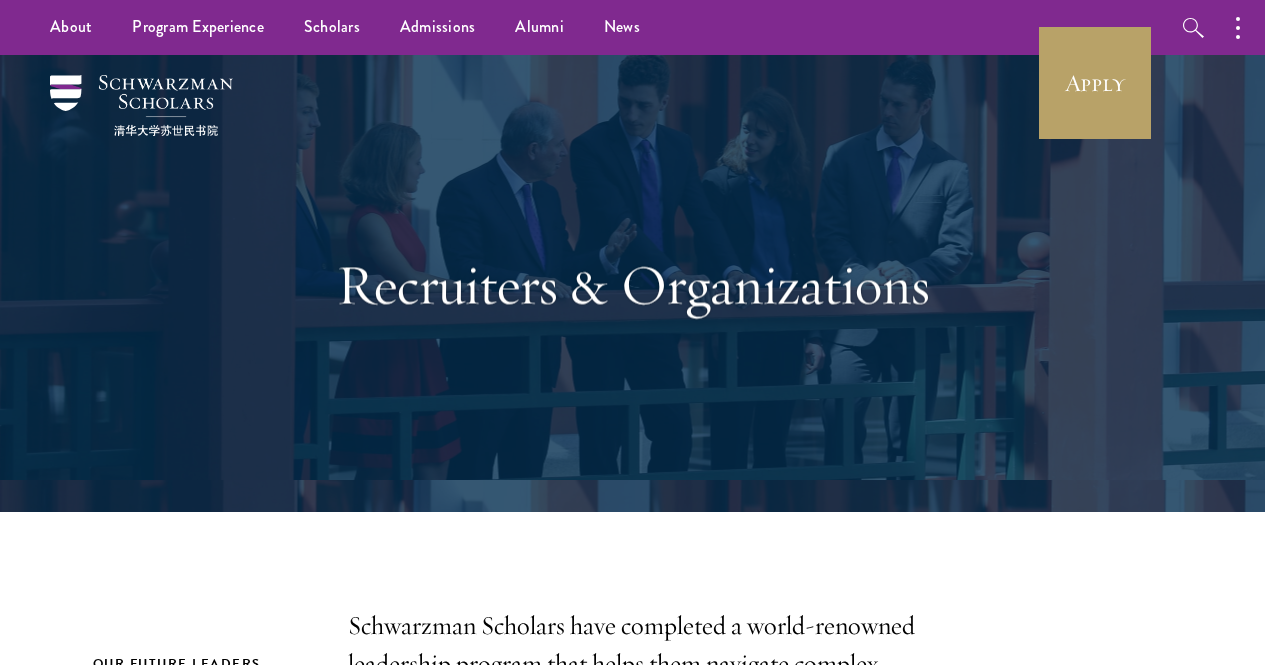 scroll, scrollTop: 0, scrollLeft: 0, axis: both 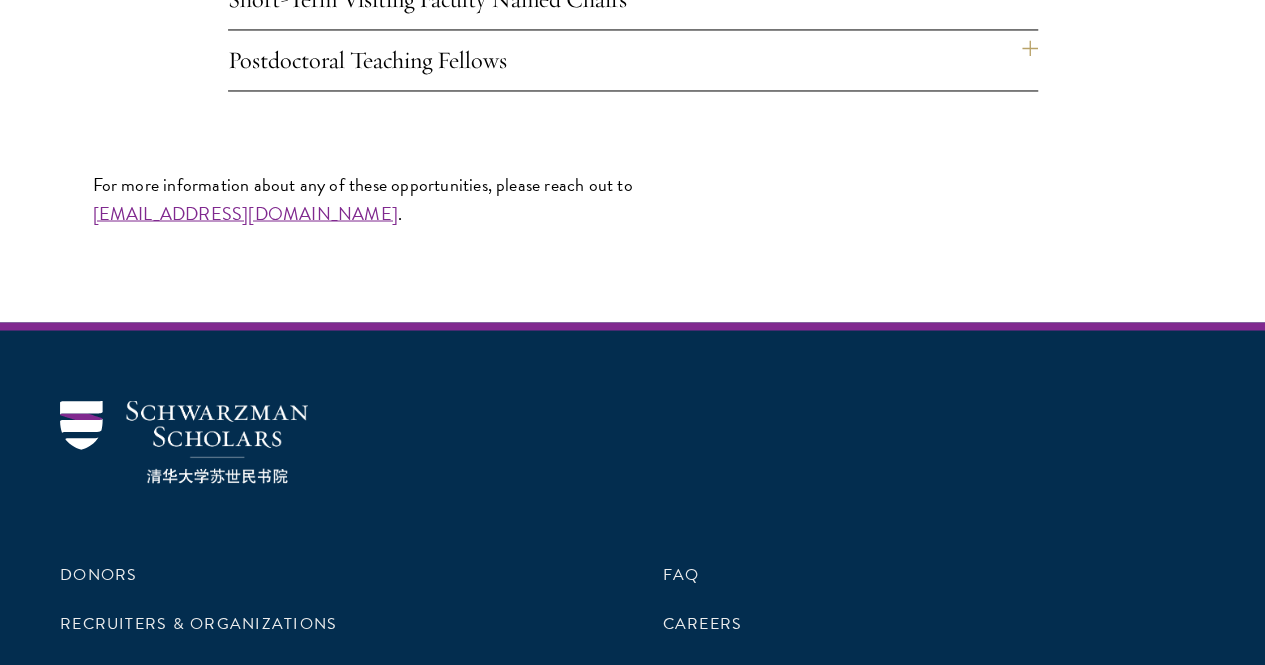 click on "Student Life Positions" at bounding box center [633, -123] 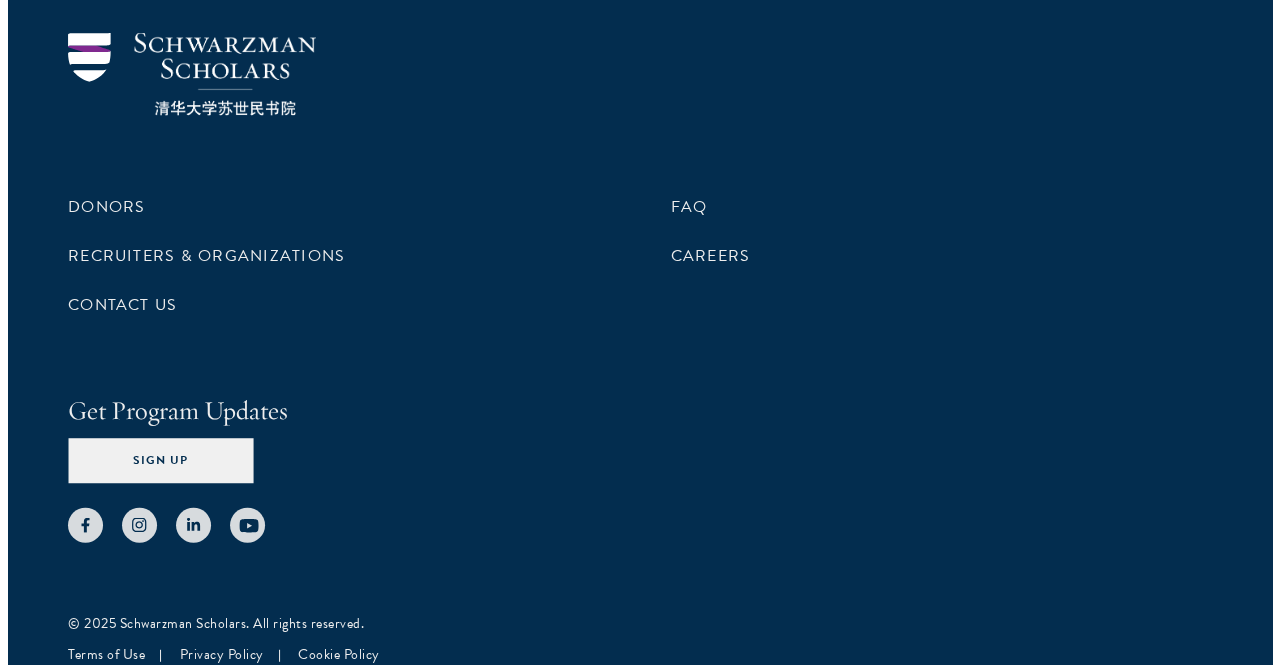scroll, scrollTop: 2290, scrollLeft: 0, axis: vertical 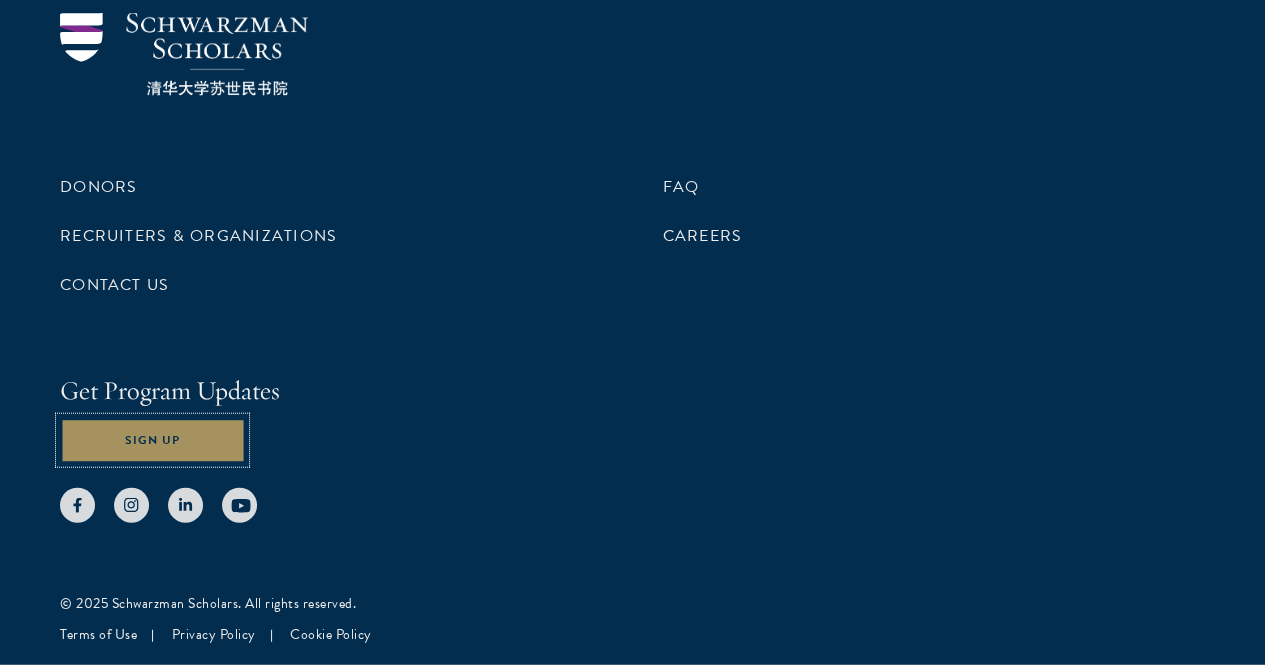 click on "Sign Up" at bounding box center (152, 440) 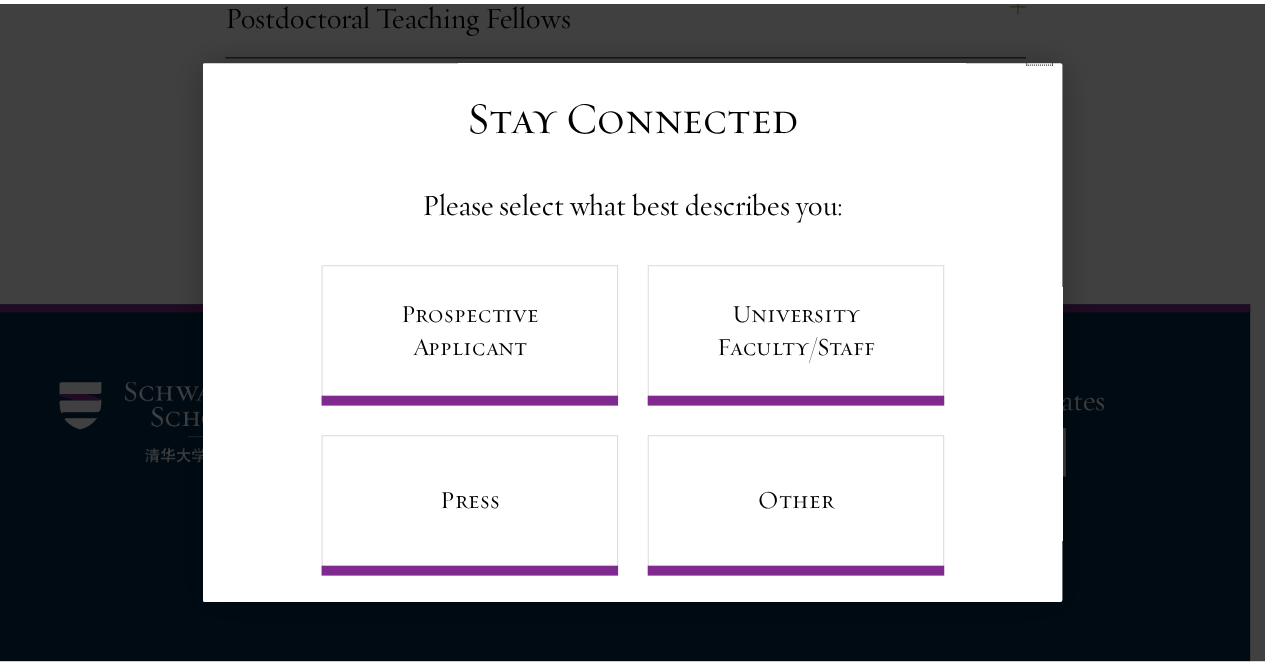scroll, scrollTop: 49, scrollLeft: 0, axis: vertical 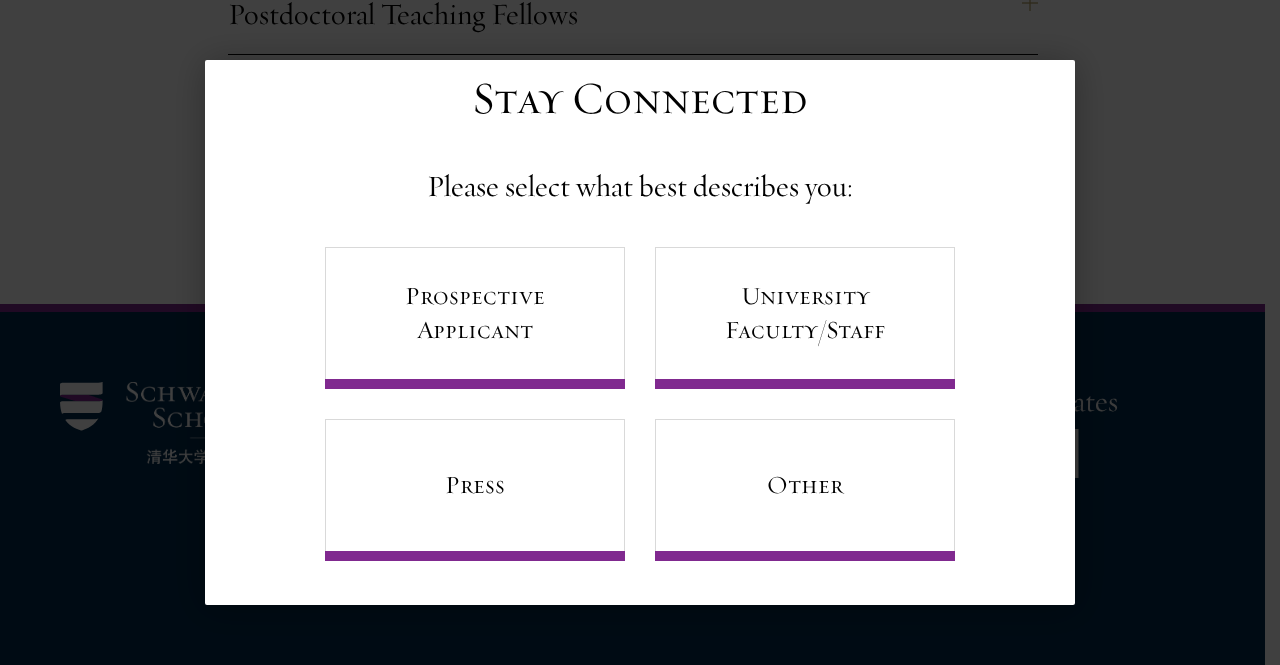 click on "Back
Stay Connected
Please select what best describes you:
Prospective Applicant
University Faculty/Staff
Press
Other
Stay Connected
Join our mailing list to receive updates with news about the program, Scholars, and our broader community.
First Name* * Last Name* * Title * Organization * City* * Select Country* * Select Country* Afghanistan Aland Islands Albania Algeria American Samoa Andorra Angola Anguilla Antigua and Barbuda Argentina Armenia Aruba Austral Islands Australia Austria Azerbaijan Bahamas Bahrain Bangladesh Barbados Belarus Belgium Belize Benin Bermuda Bhutan Bolivia Bonaire, Sint Eustatius and Saba Bosnia and Herzegovina Botswana Brazil British Virgin Islands Brunei Bulgaria Burkina Faso Burundi Cambodia Cameroon Canada Canary Islands Chad Cuba" at bounding box center [640, 332] 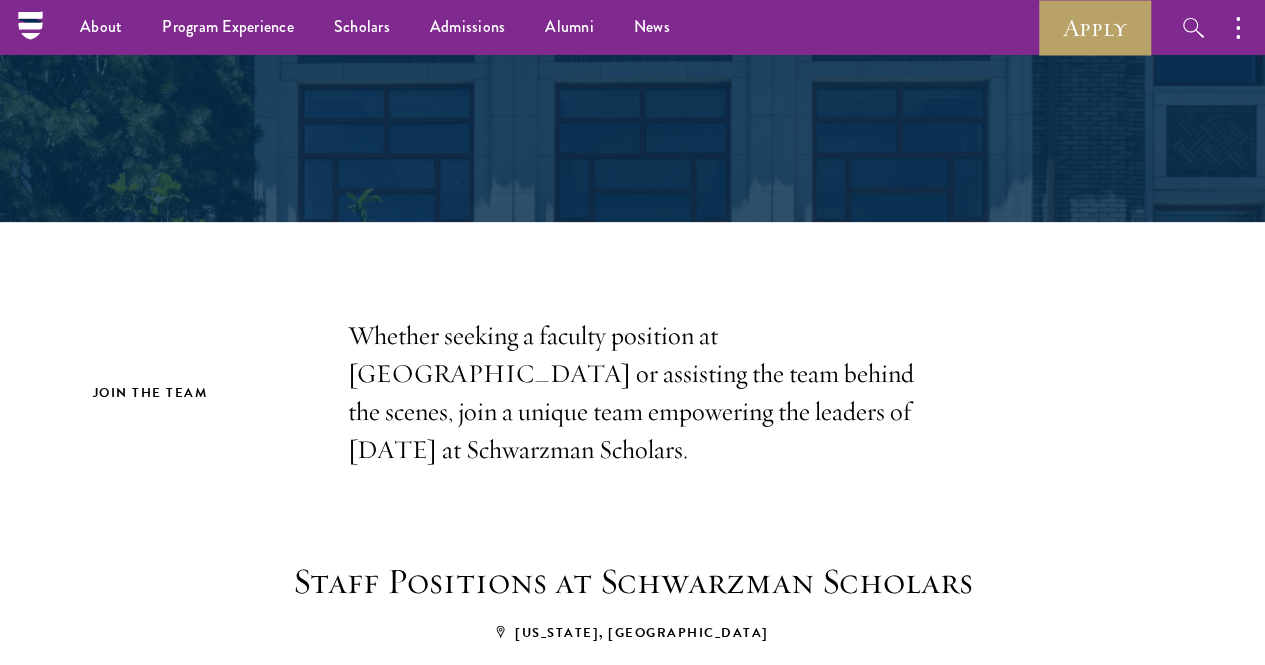 scroll, scrollTop: 0, scrollLeft: 0, axis: both 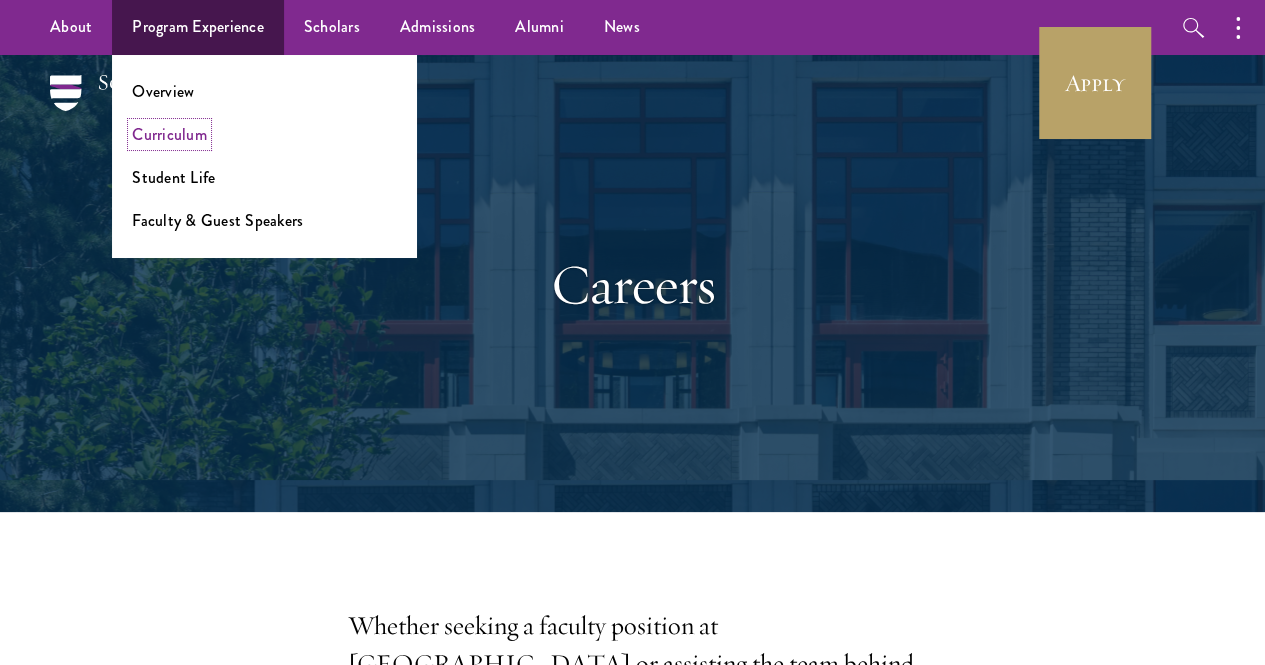 click on "Curriculum" at bounding box center [169, 134] 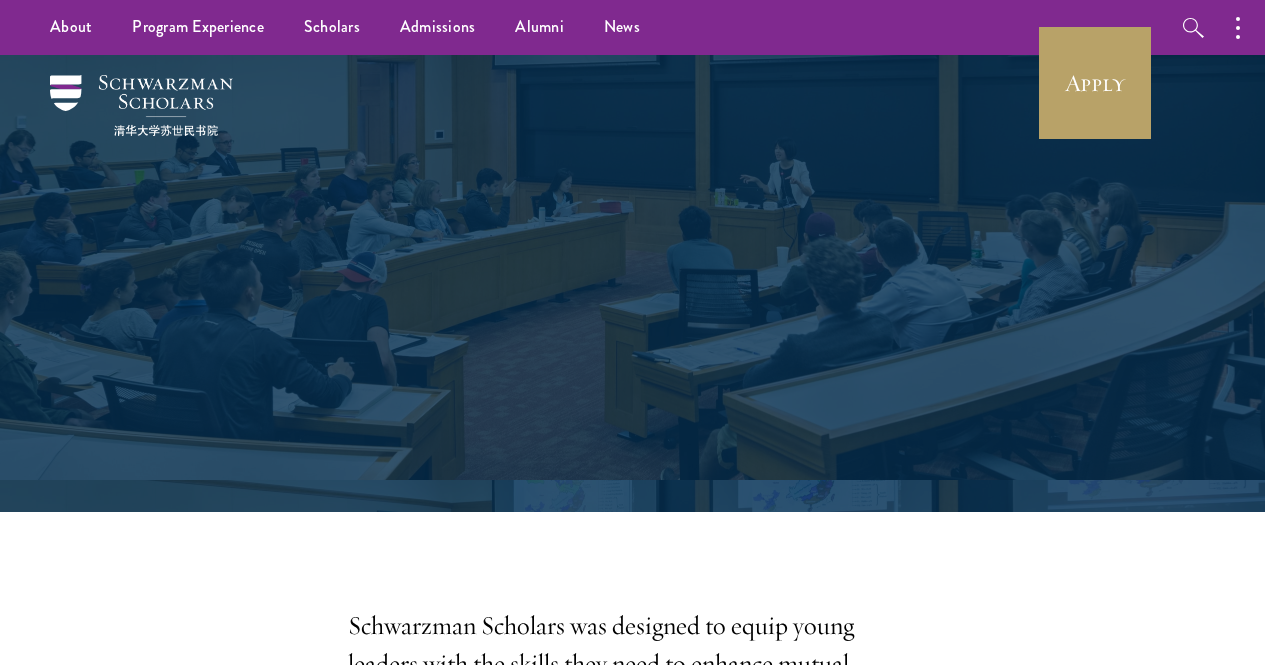 scroll, scrollTop: 0, scrollLeft: 0, axis: both 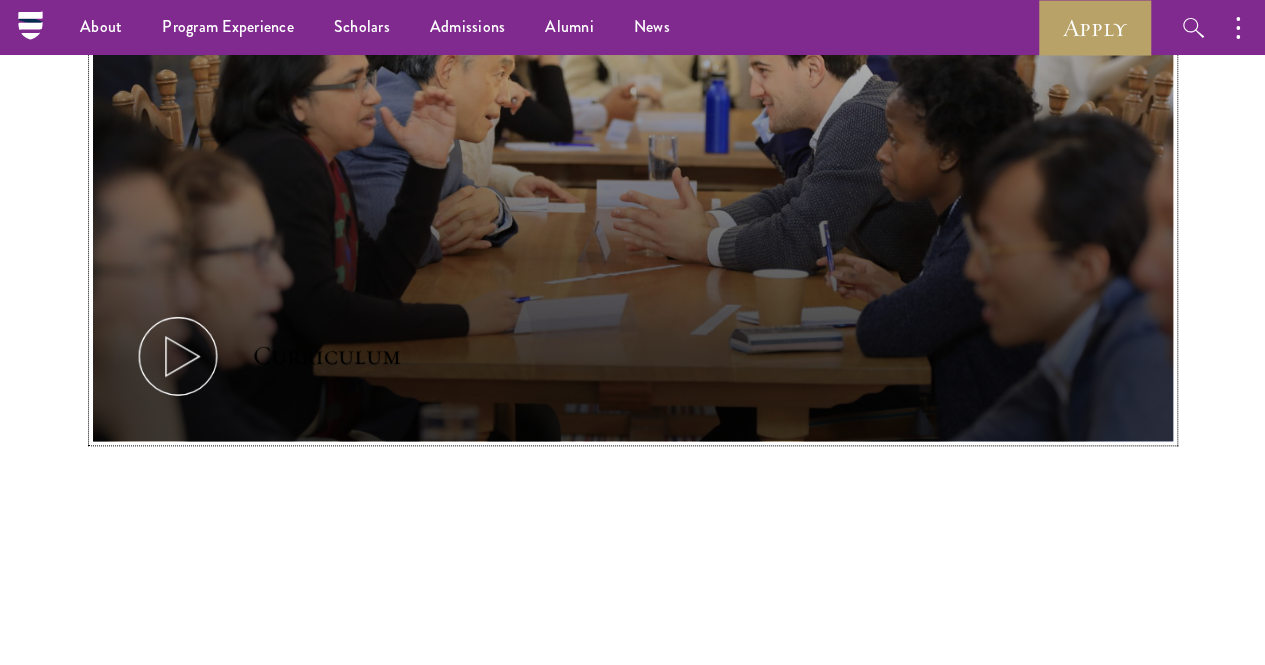 click 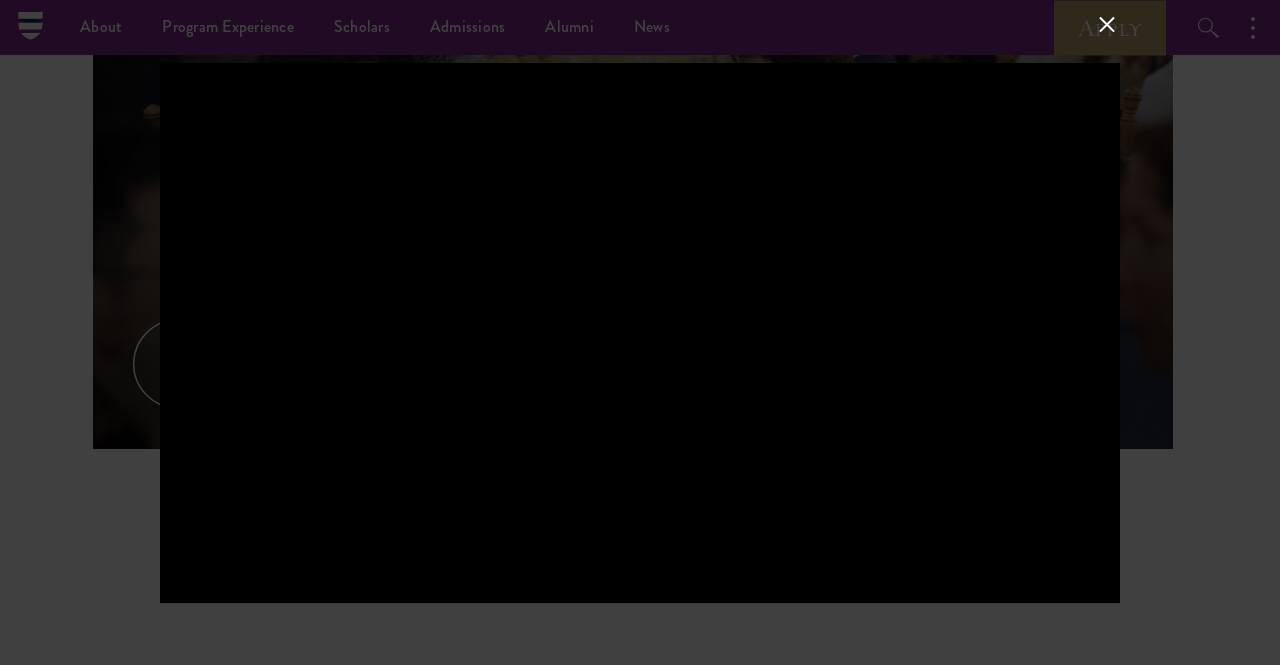 click at bounding box center (640, 332) 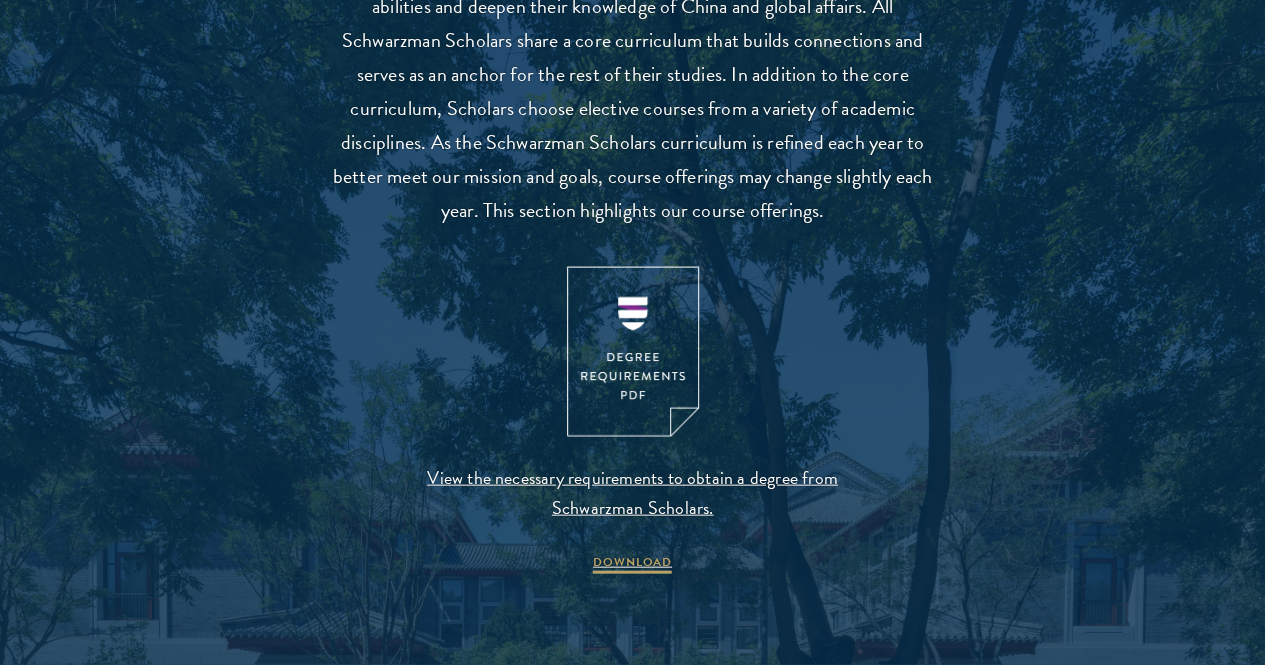 scroll, scrollTop: 1910, scrollLeft: 0, axis: vertical 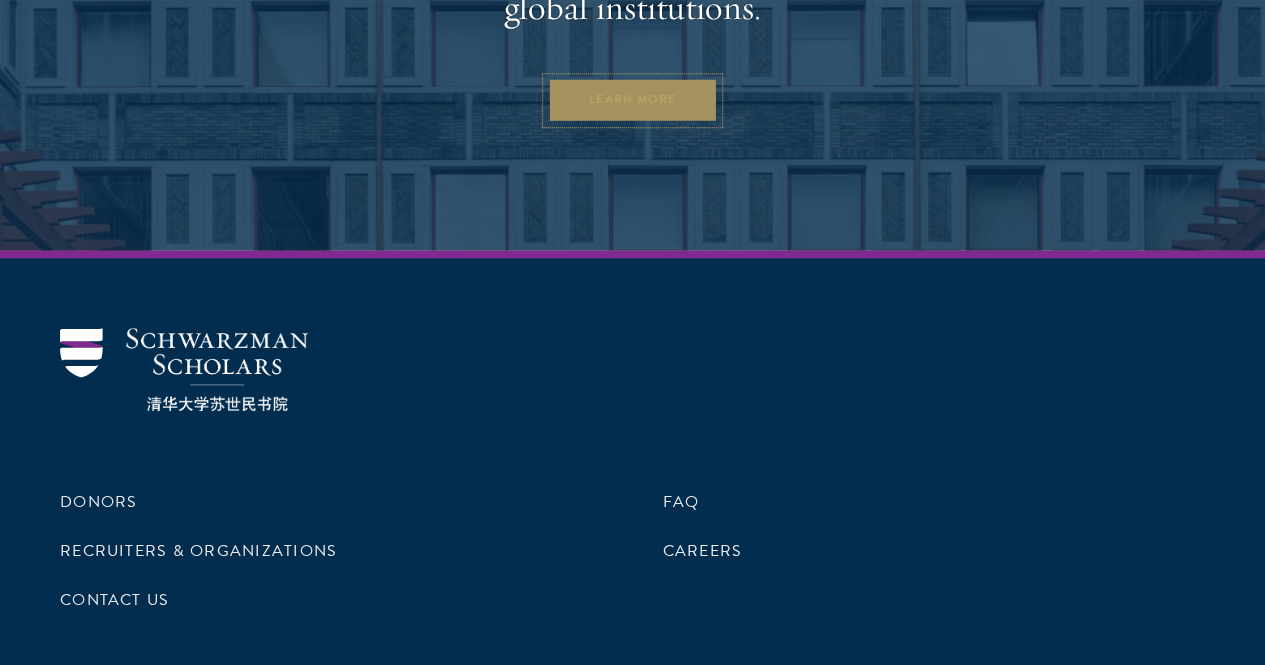 click on "Learn More" at bounding box center [632, 100] 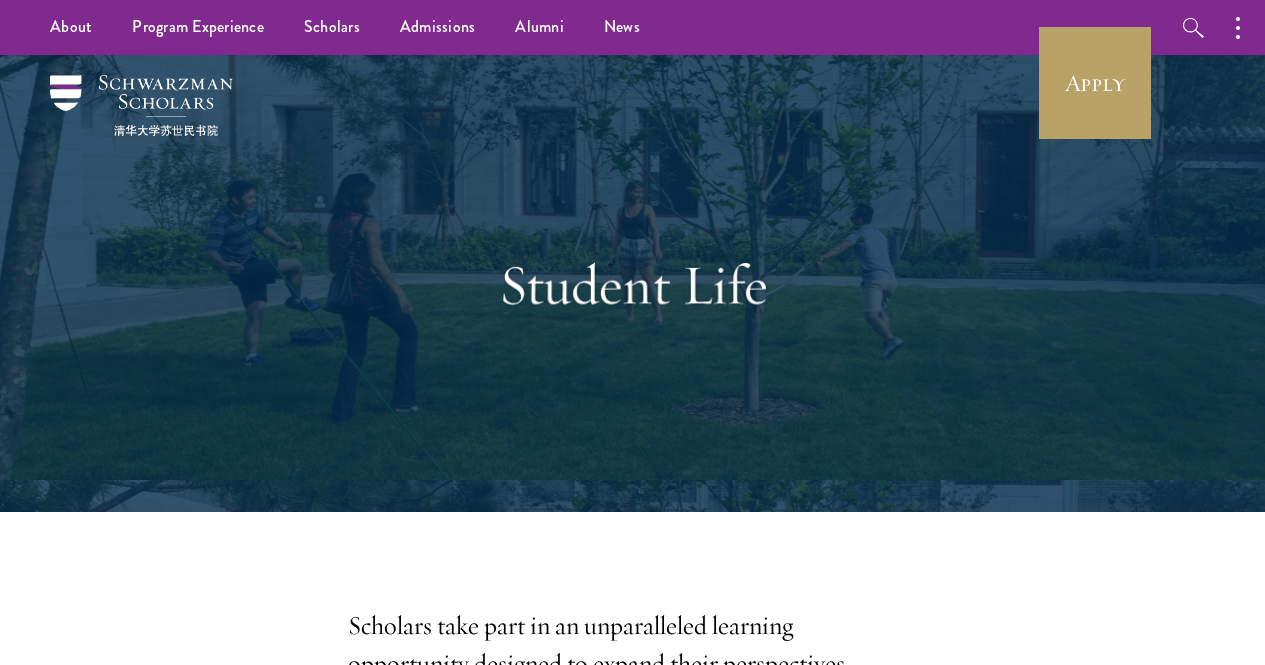 scroll, scrollTop: 0, scrollLeft: 0, axis: both 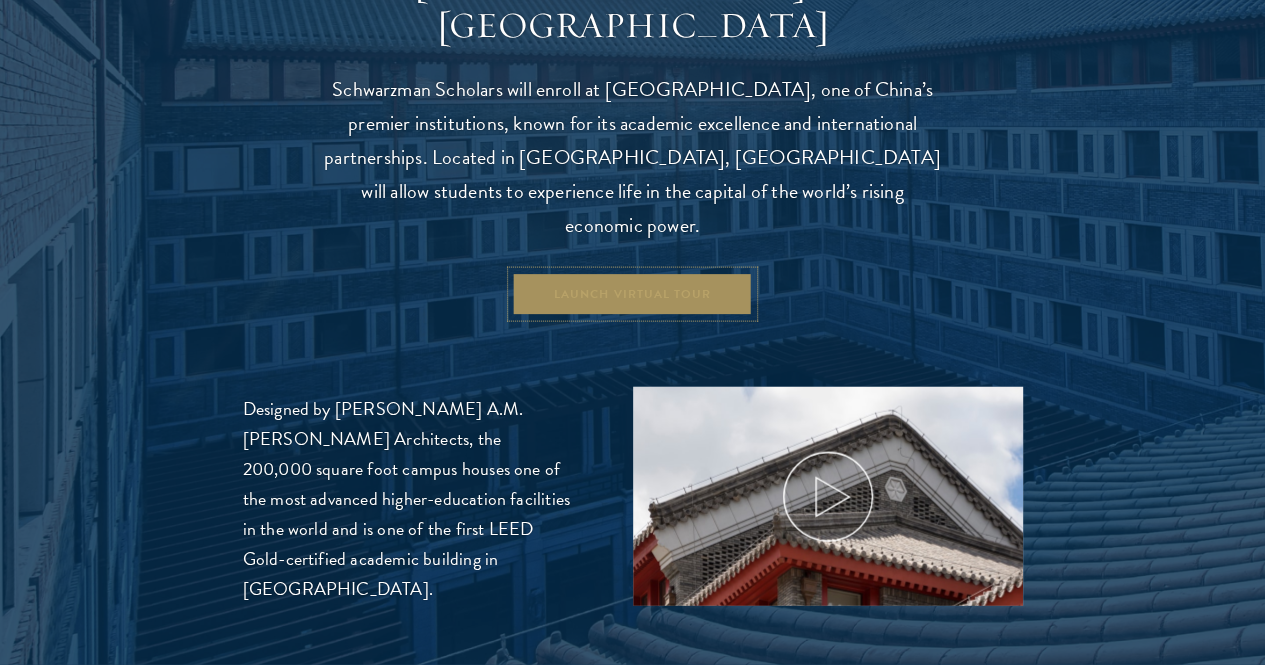click on "Launch Virtual Tour" at bounding box center [632, 294] 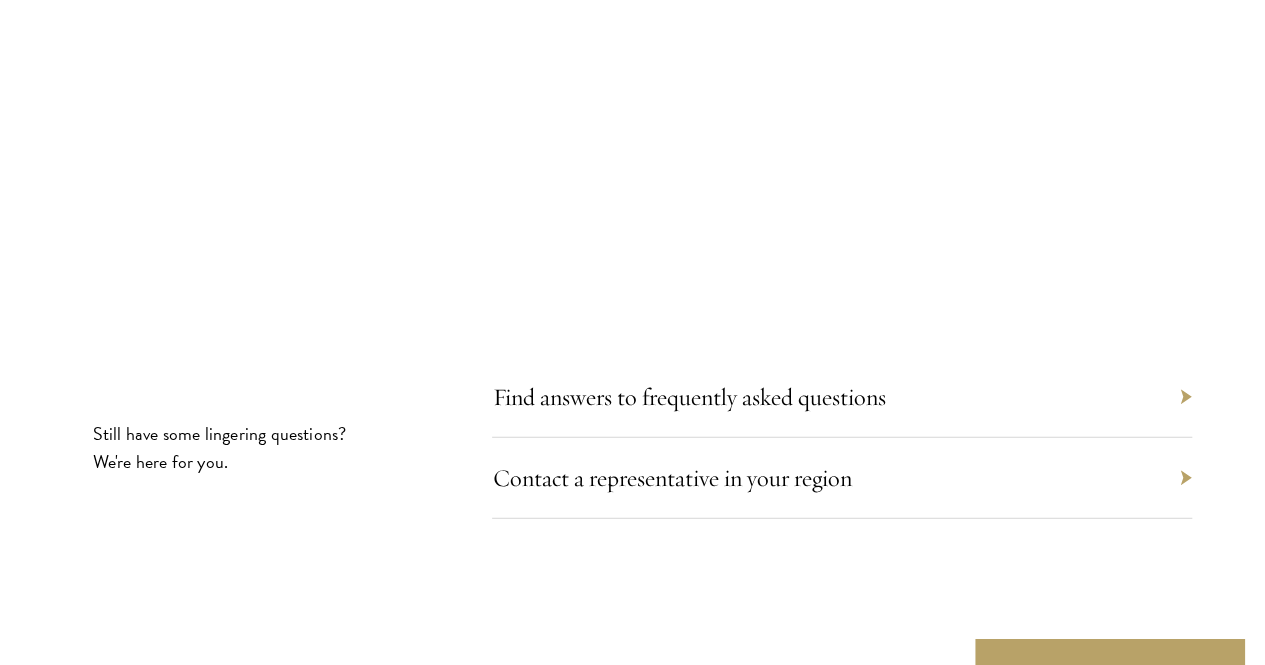 scroll, scrollTop: 6100, scrollLeft: 0, axis: vertical 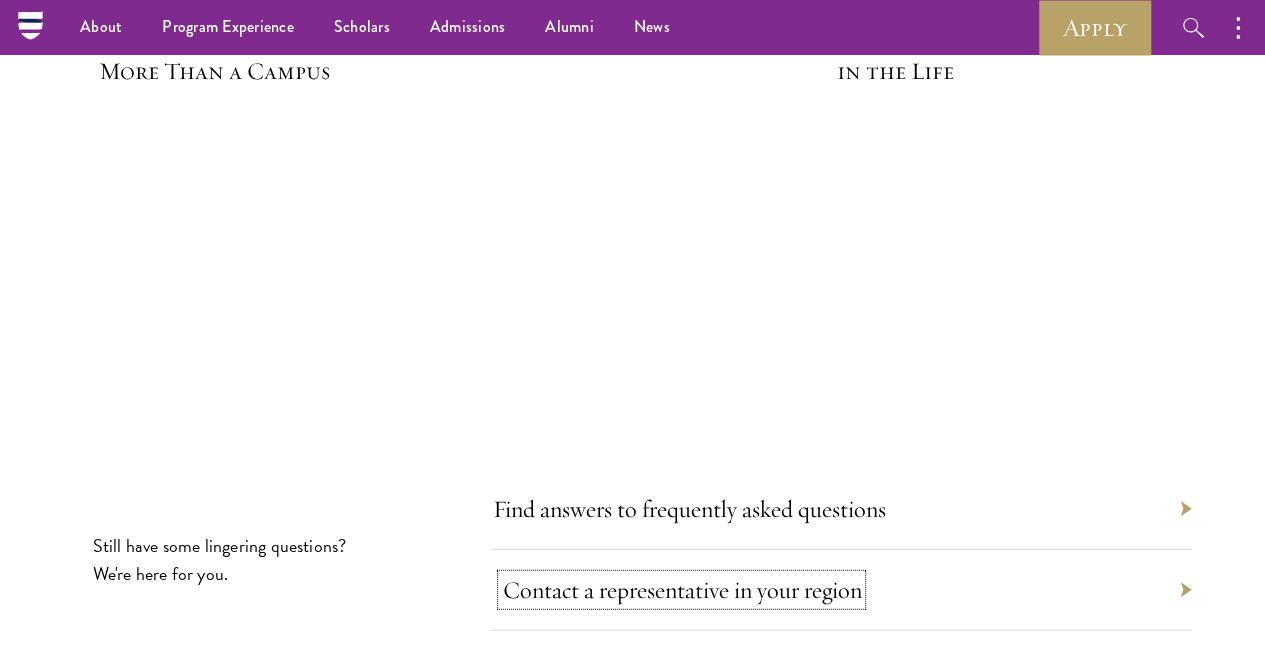 click on "Contact a representative in your region" at bounding box center (681, 590) 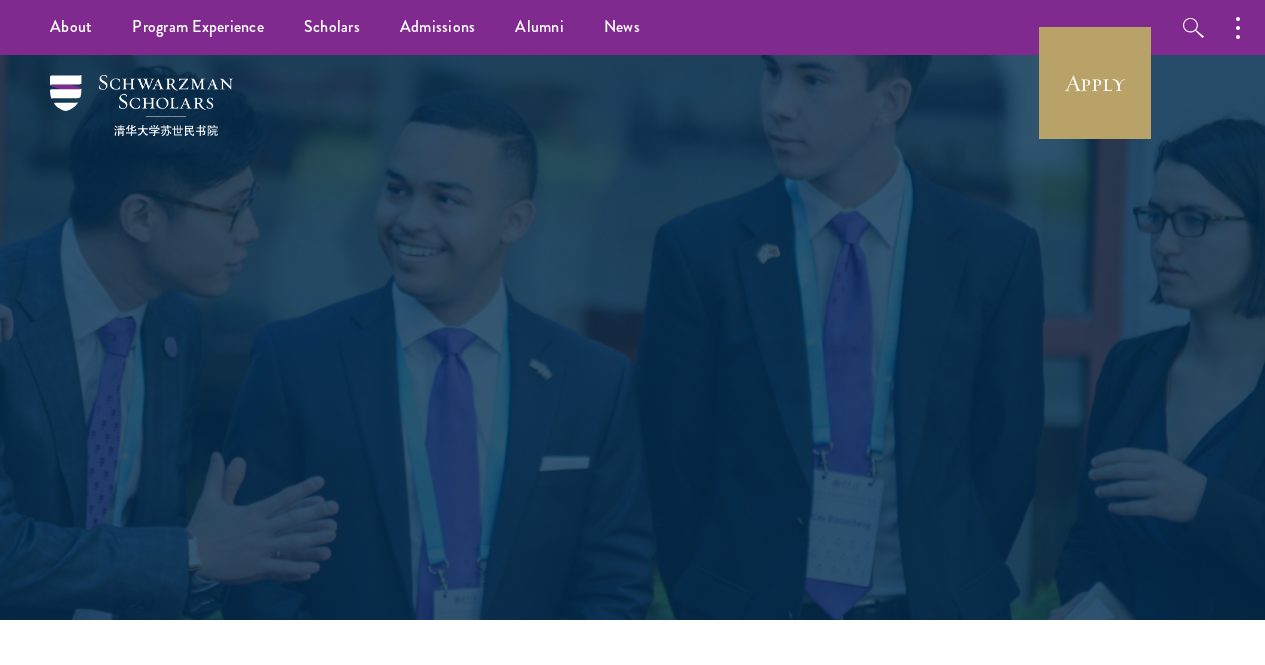 scroll, scrollTop: 0, scrollLeft: 0, axis: both 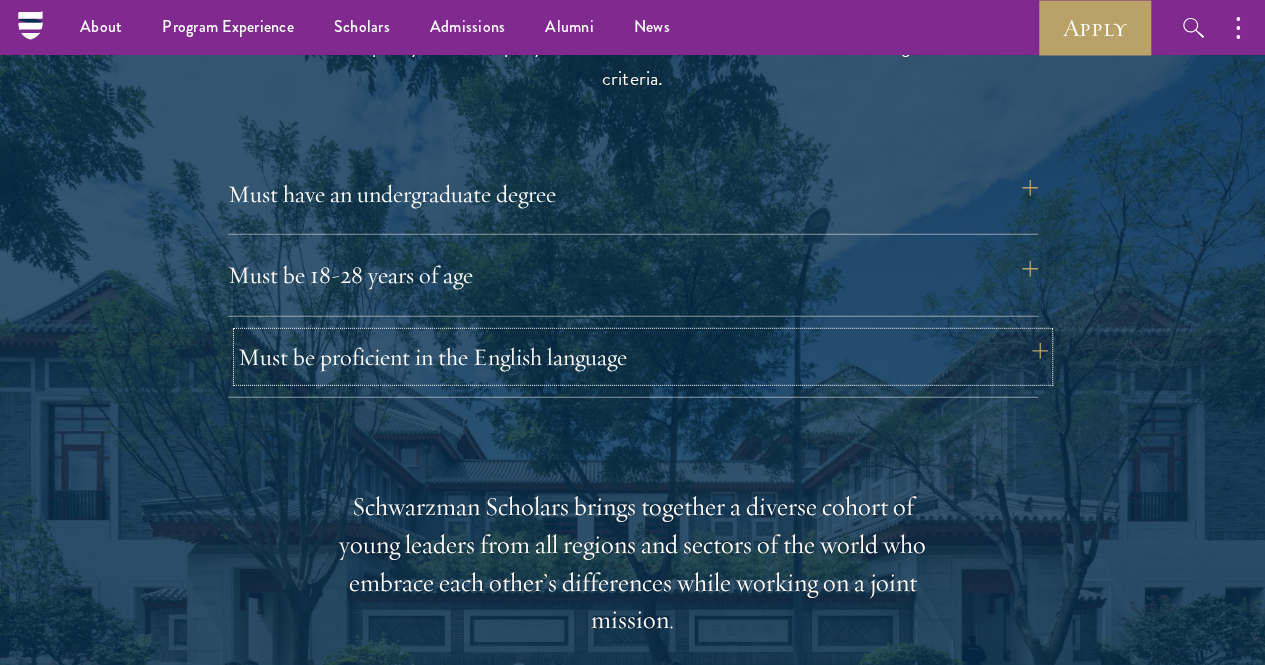 click on "Must be proficient in the English language" at bounding box center [643, 357] 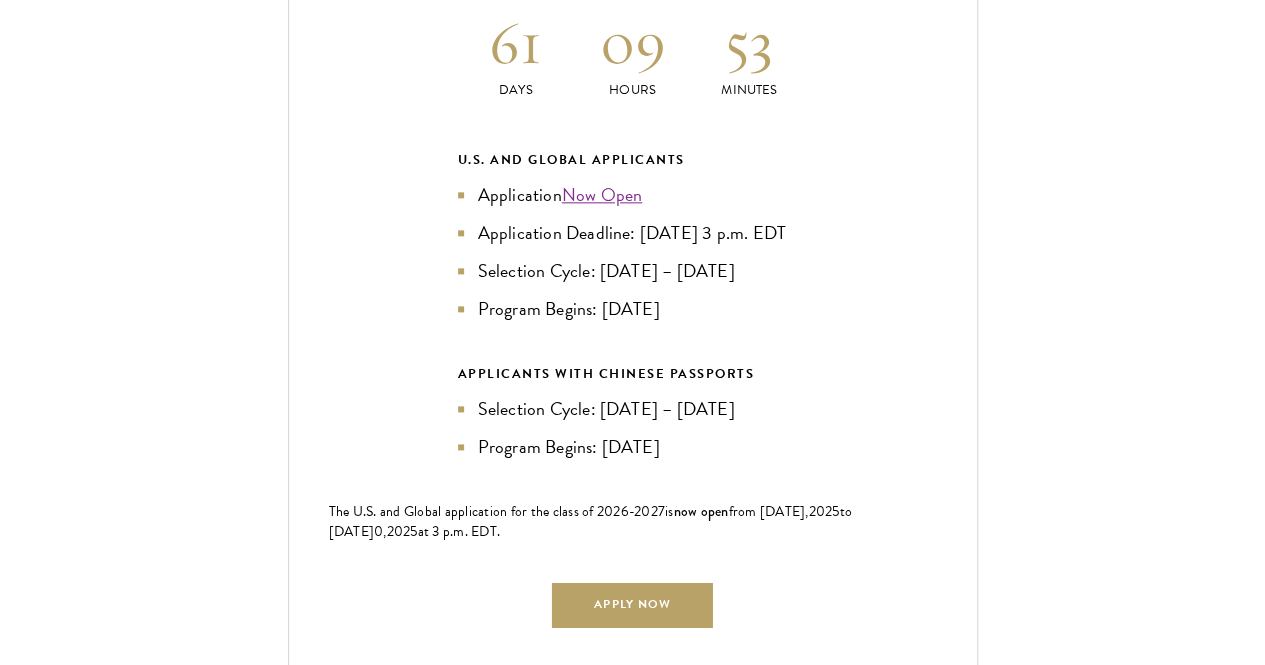 scroll, scrollTop: 5000, scrollLeft: 0, axis: vertical 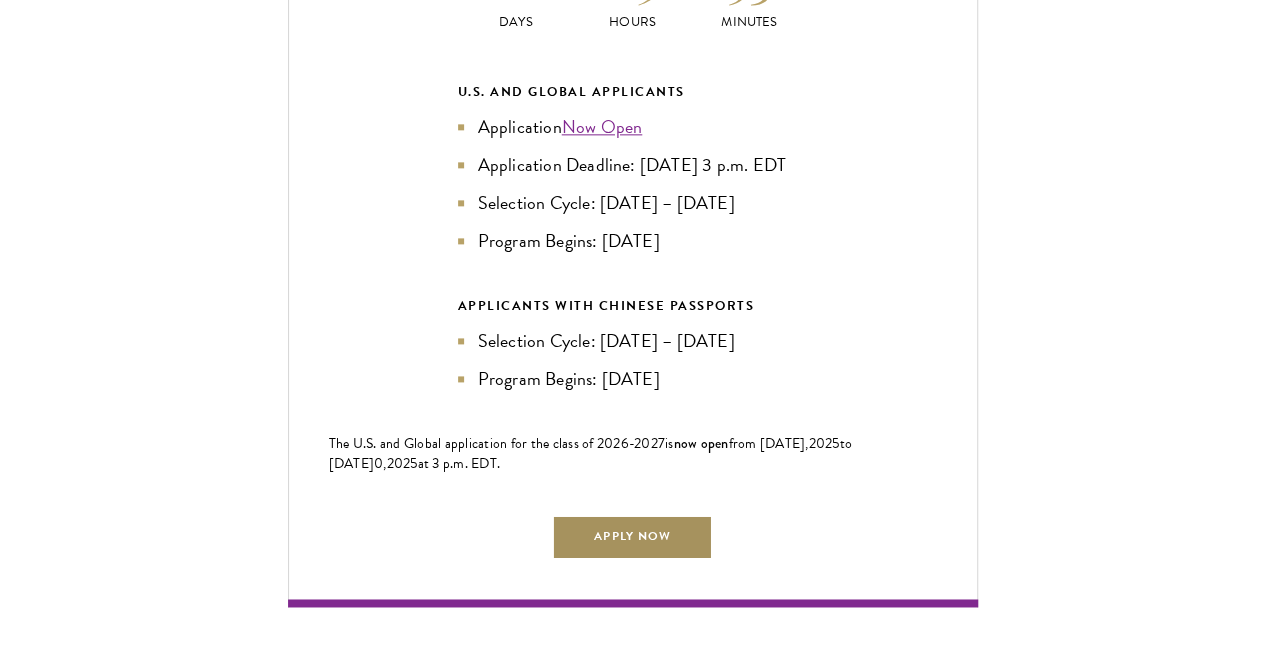 click on "Apply Now" at bounding box center [632, 536] 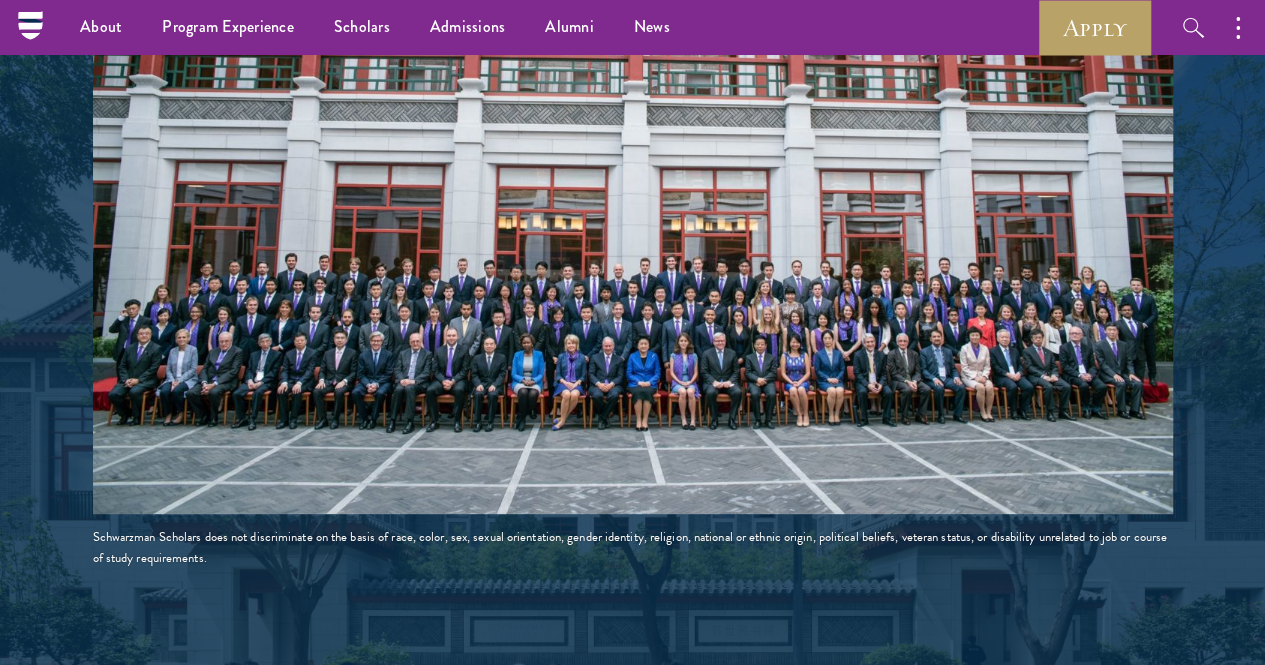 scroll, scrollTop: 3600, scrollLeft: 0, axis: vertical 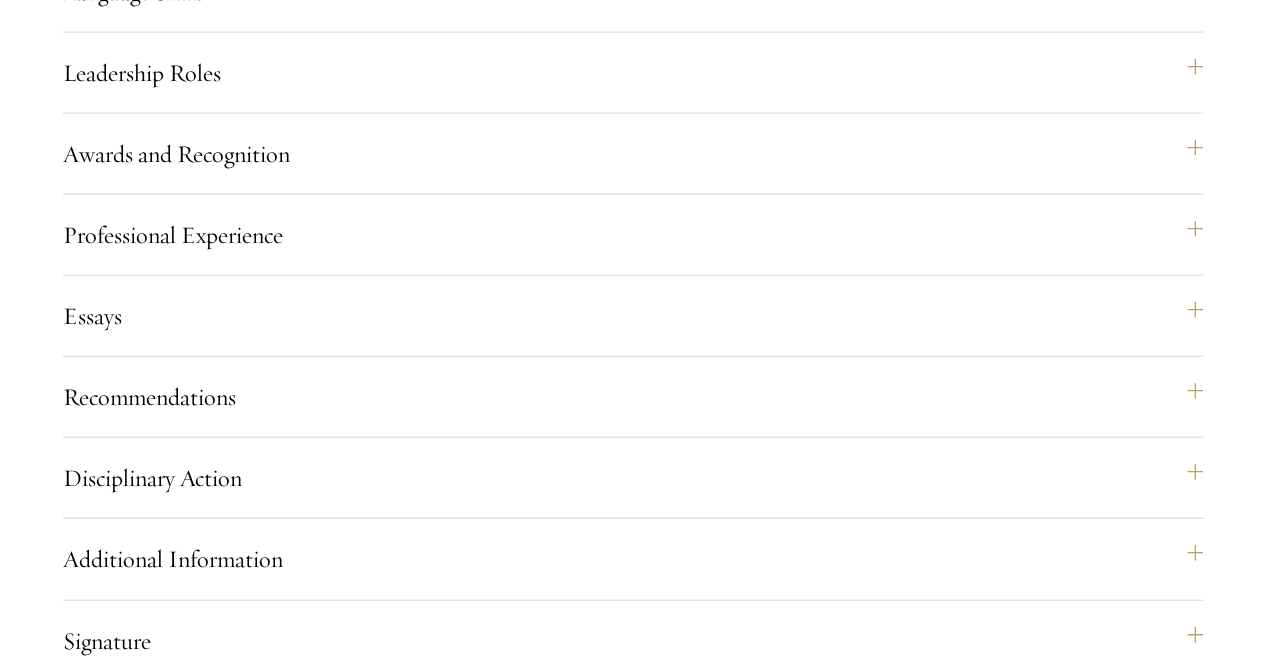 click on "Yes" at bounding box center (568, 1473) 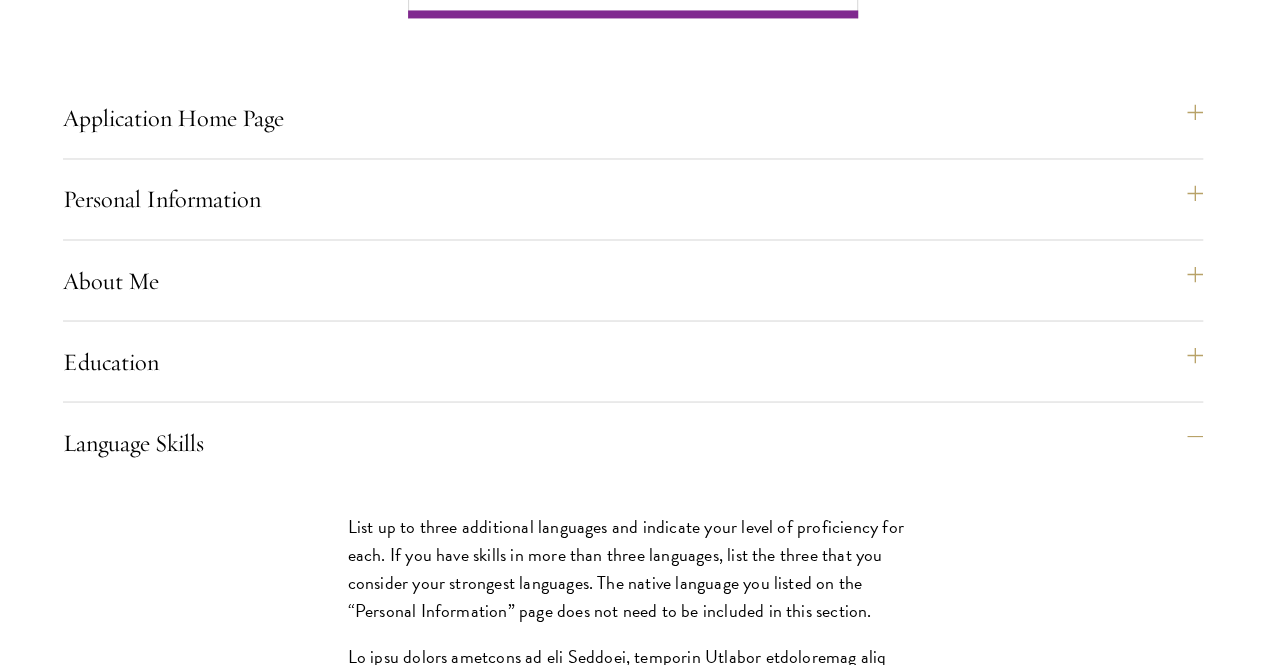 scroll, scrollTop: 1751, scrollLeft: 0, axis: vertical 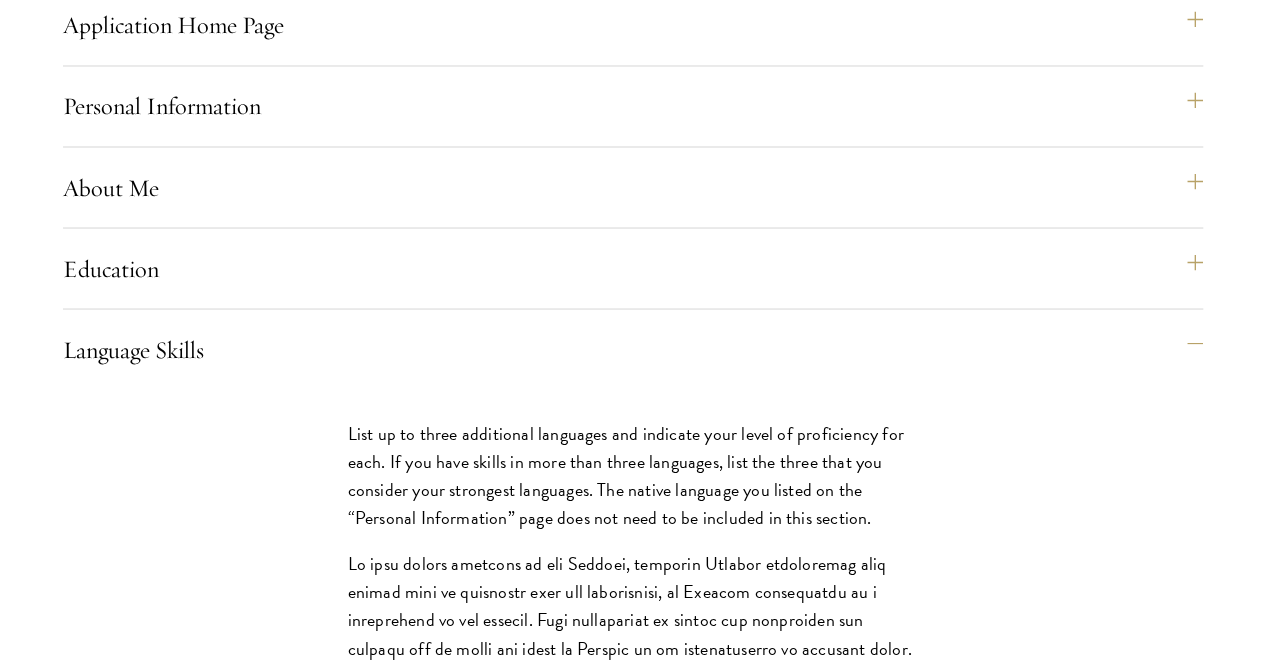 click on "TOEFL: 100
IELTS: 7
Cambridge C1 Advanced: 185
Cambridge C2 Proficiency: 185
DET: 130" at bounding box center (633, 1058) 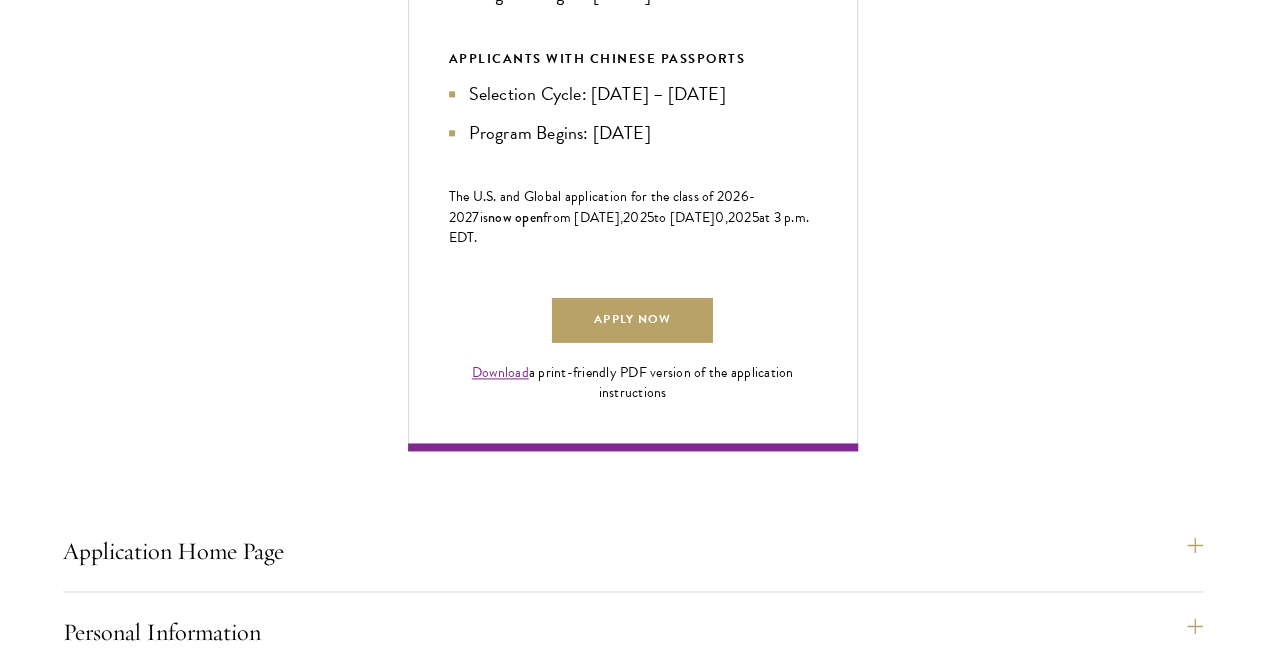 scroll, scrollTop: 1251, scrollLeft: 0, axis: vertical 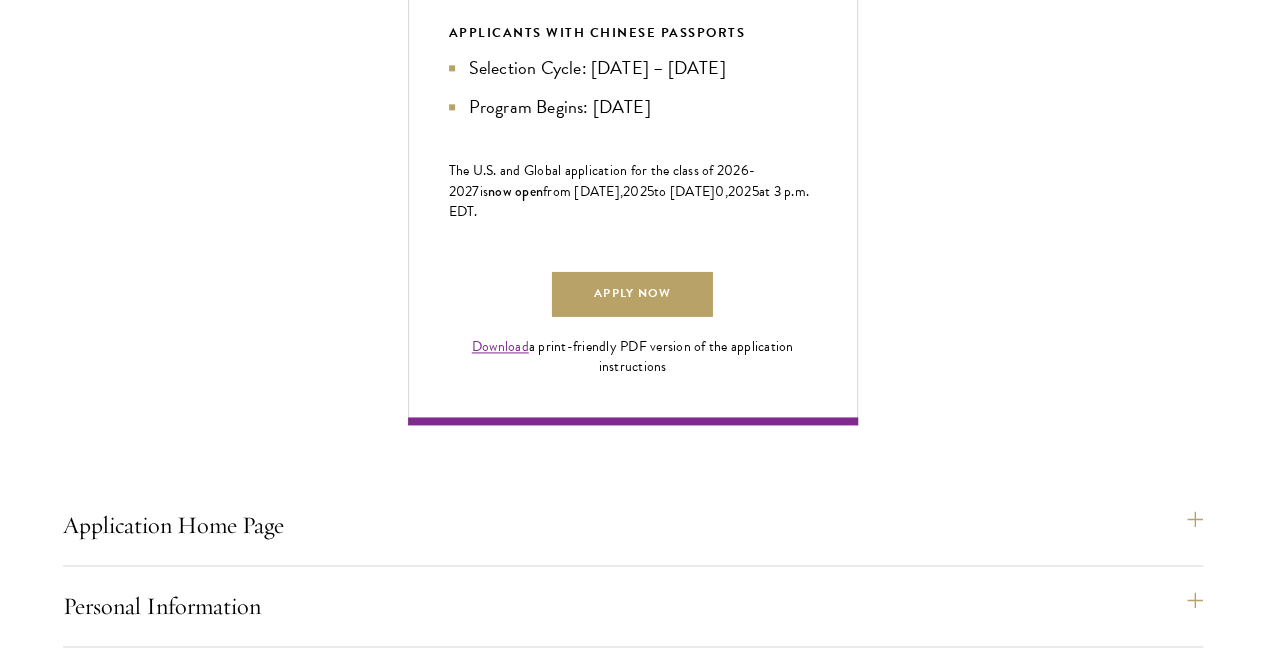 drag, startPoint x: 160, startPoint y: 401, endPoint x: 322, endPoint y: 423, distance: 163.487 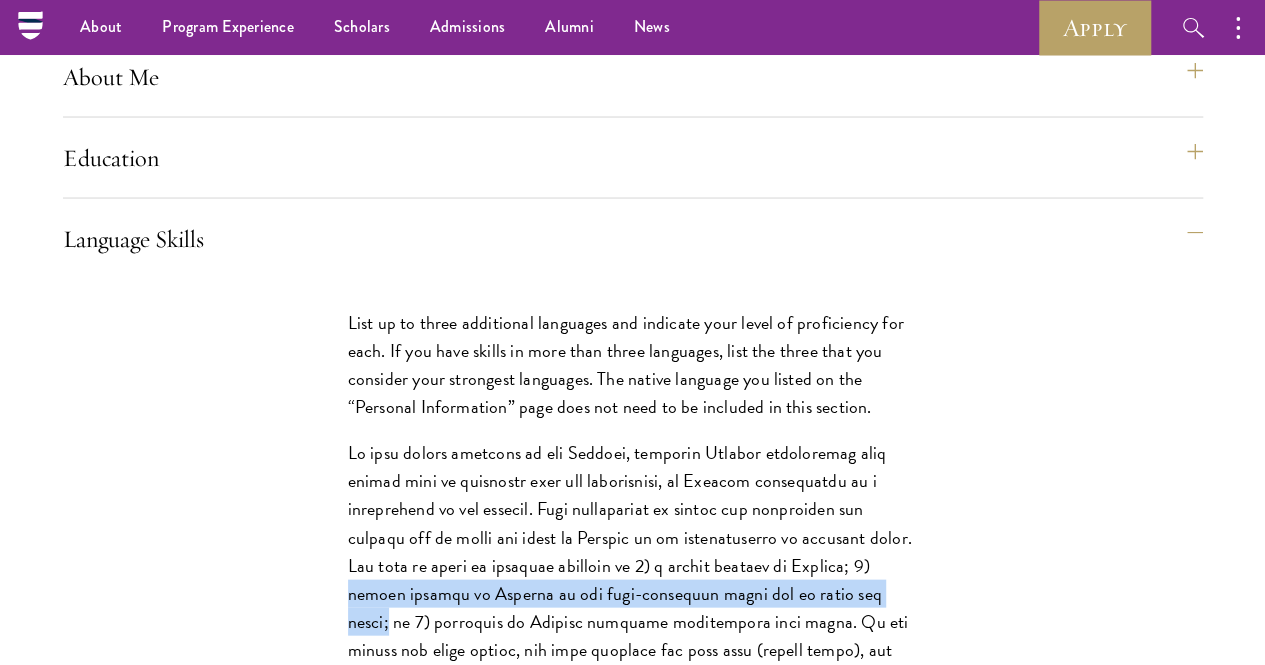 scroll, scrollTop: 1851, scrollLeft: 0, axis: vertical 